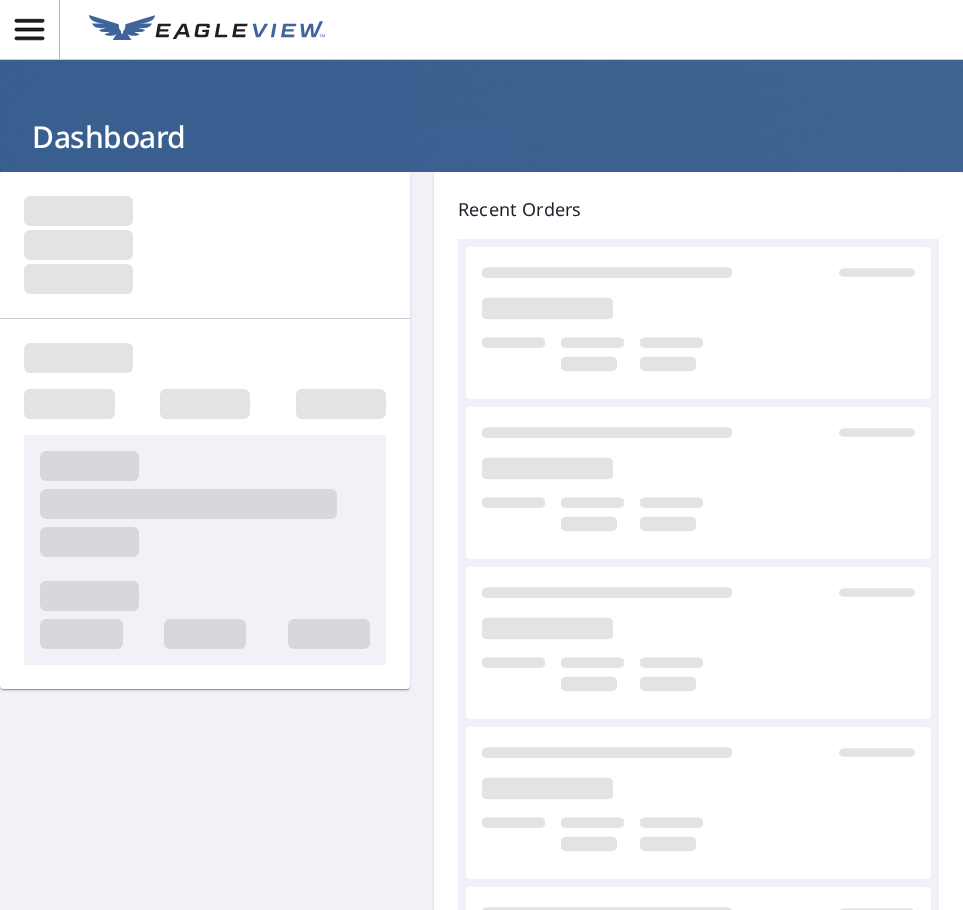 scroll, scrollTop: 0, scrollLeft: 0, axis: both 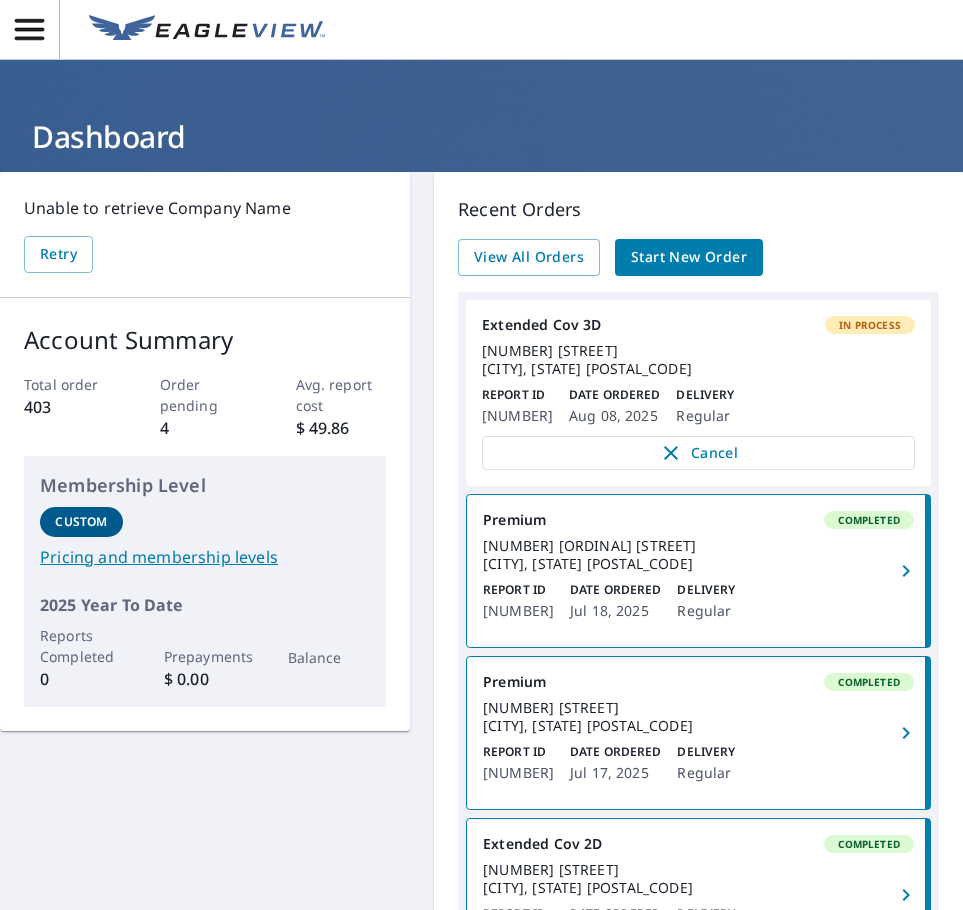 click on "Start New Order" at bounding box center [689, 257] 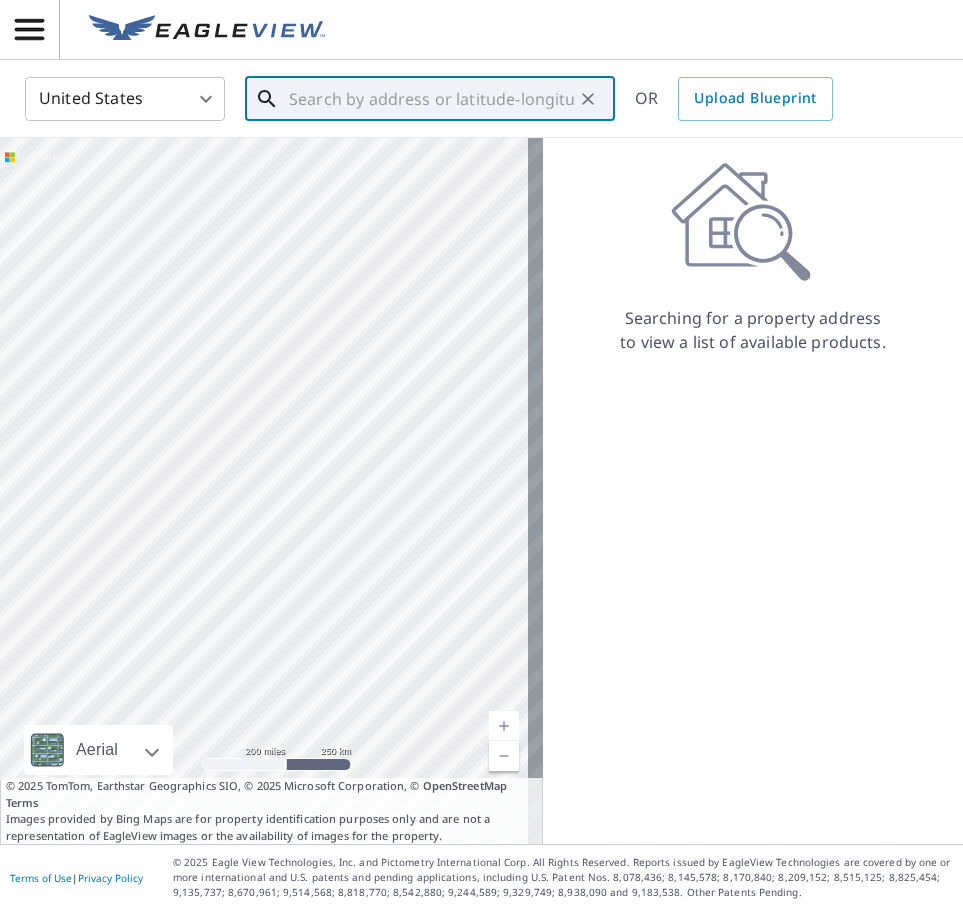 paste on "[NUMBER] [ORDINAL] [STREET]" 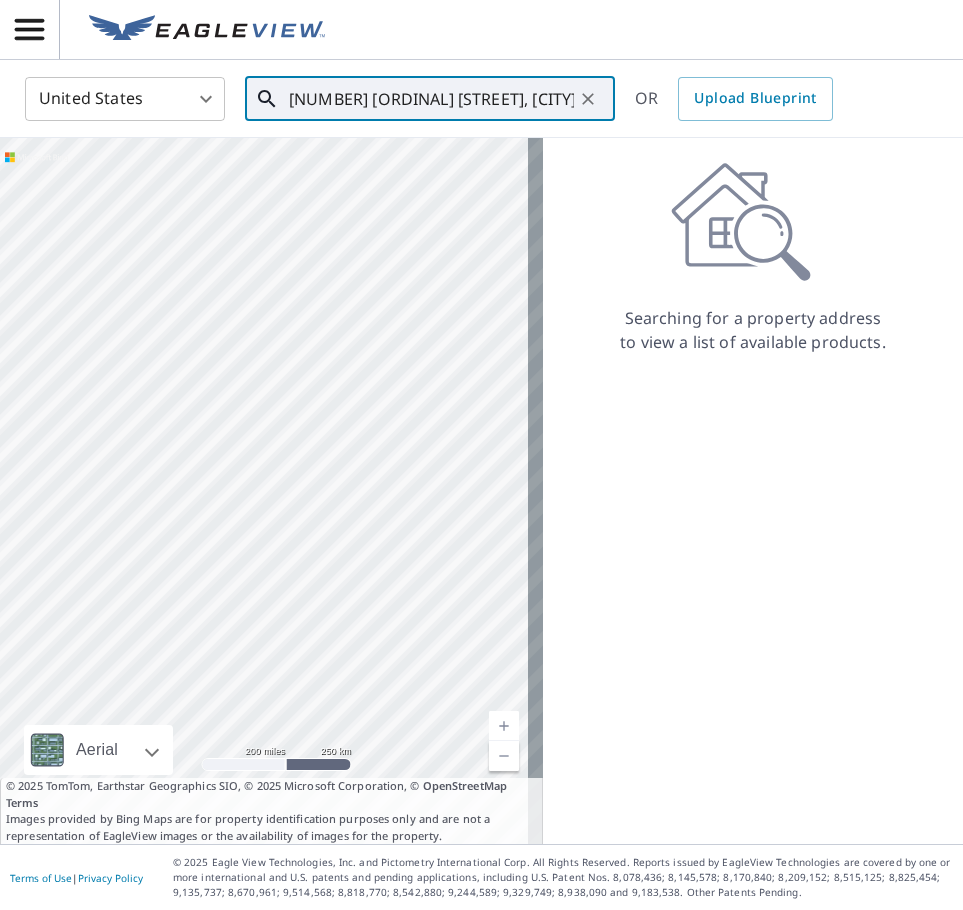 click on "[NUMBER] [ORDINAL] [STREET], [CITY]" at bounding box center (431, 99) 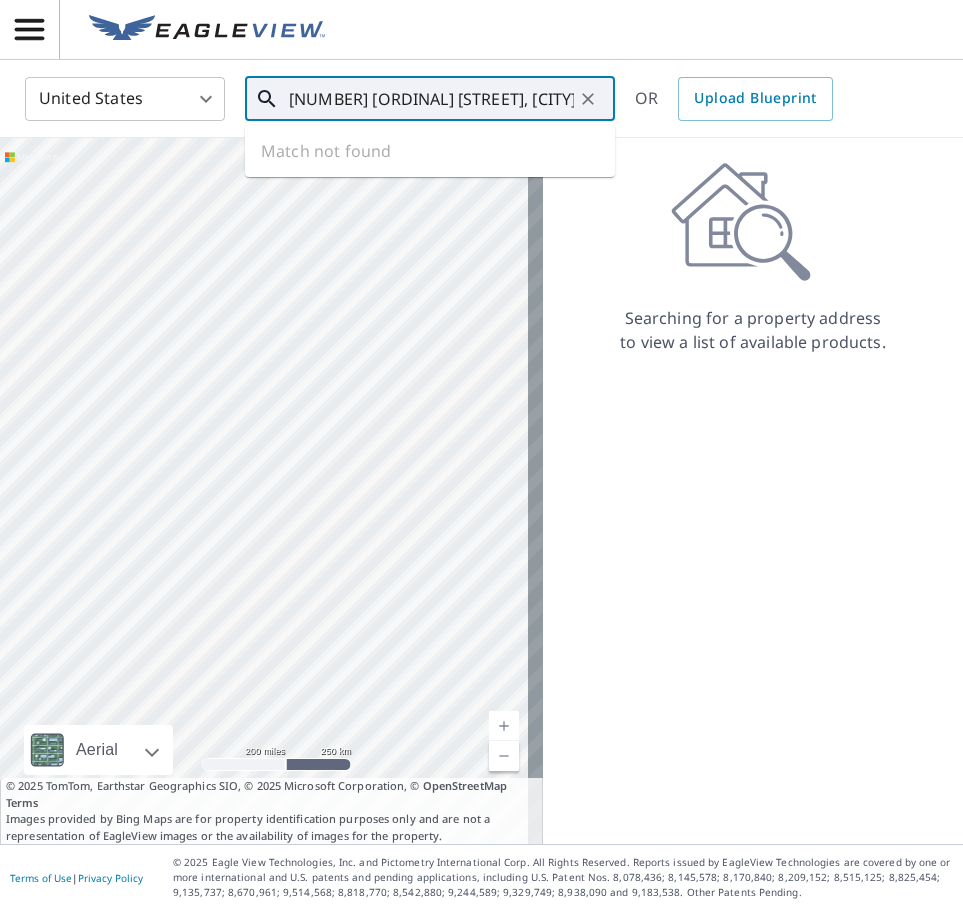 click on "[NUMBER] [ORDINAL] [STREET], [CITY]" at bounding box center [431, 99] 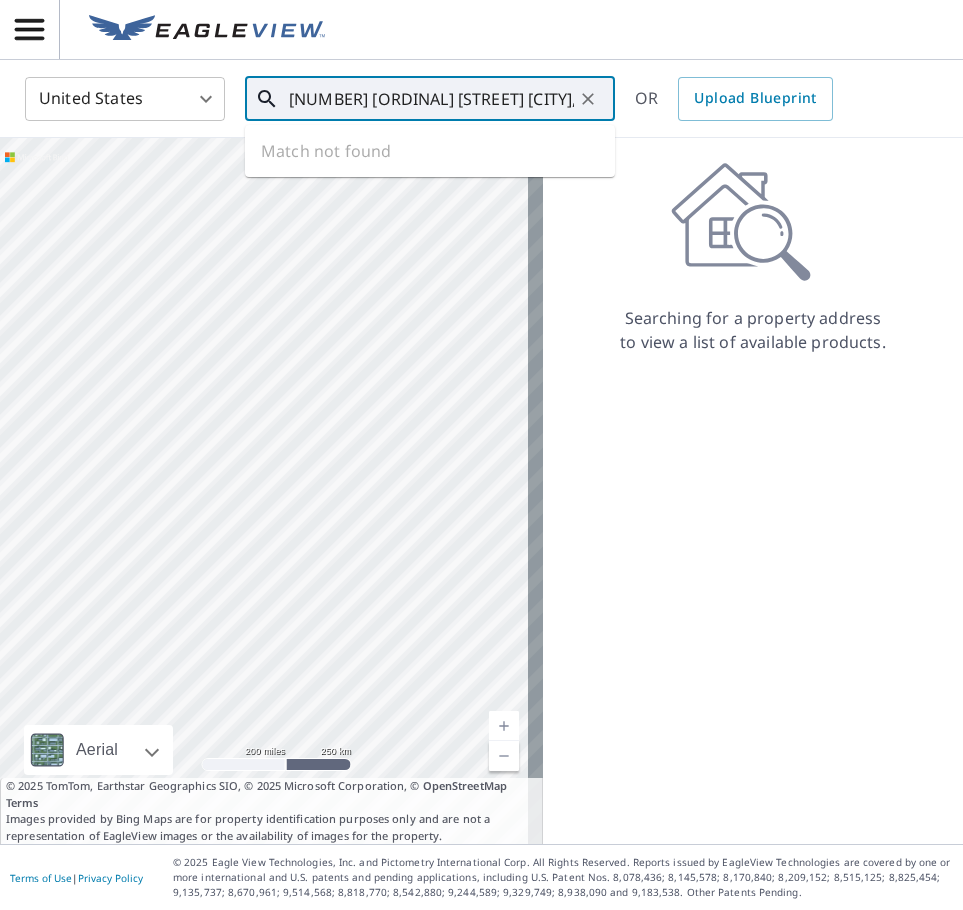 scroll, scrollTop: 0, scrollLeft: 7, axis: horizontal 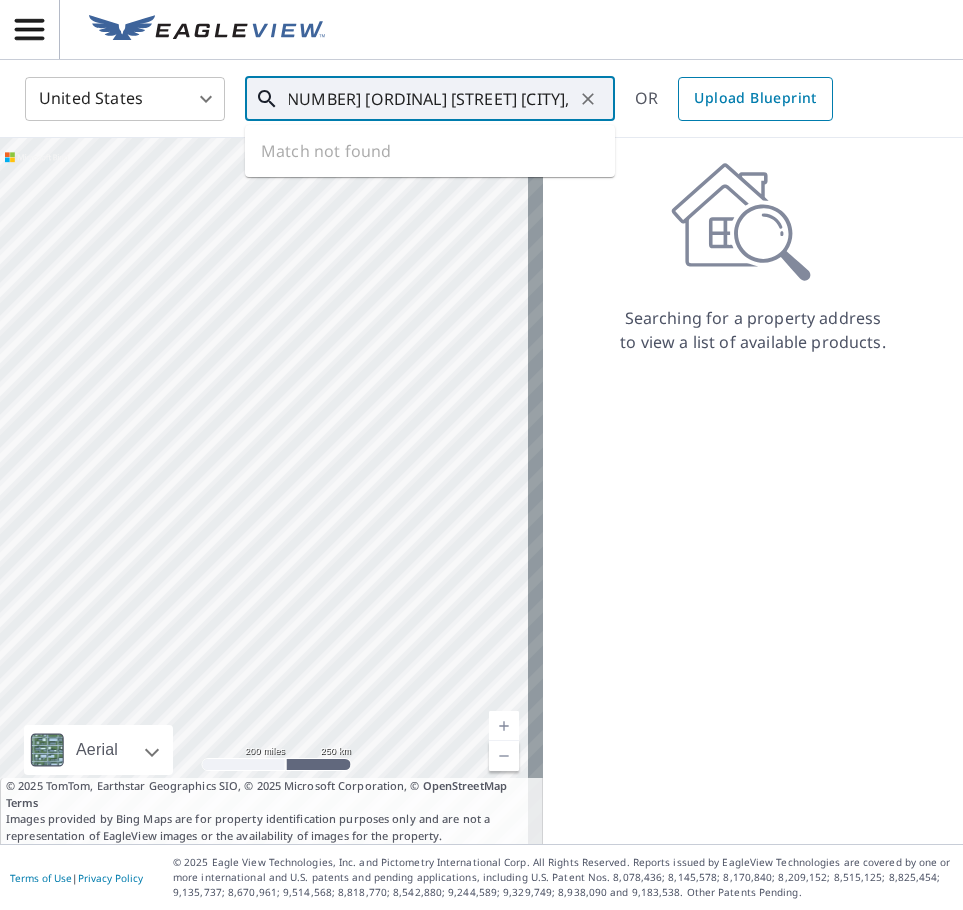 drag, startPoint x: 381, startPoint y: 106, endPoint x: 702, endPoint y: 100, distance: 321.05606 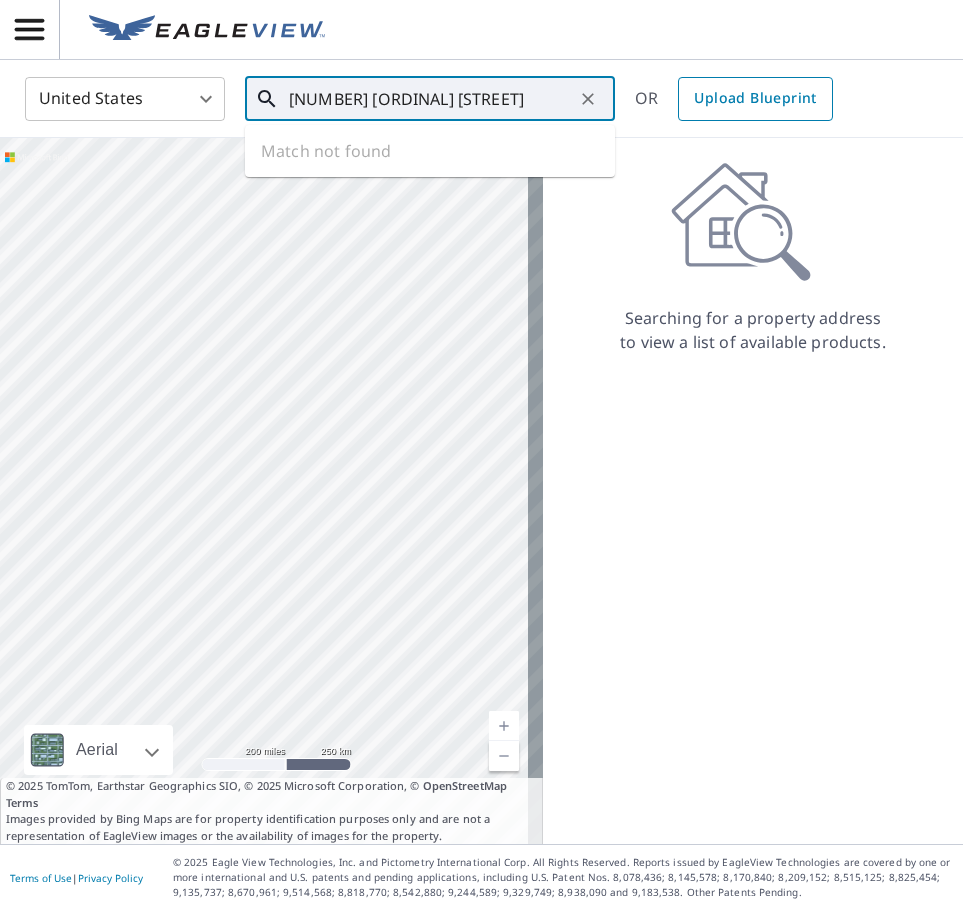 scroll, scrollTop: 0, scrollLeft: 0, axis: both 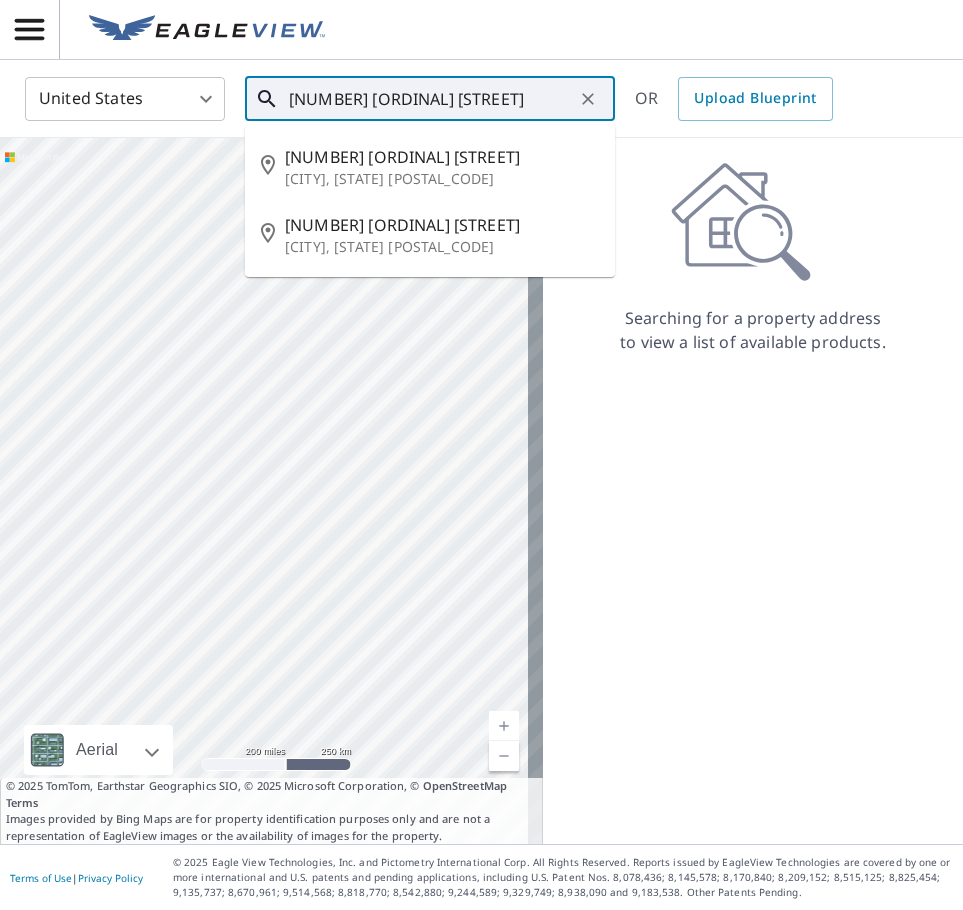 click on "[NUMBER] [ORDINAL] [STREET]" at bounding box center [431, 99] 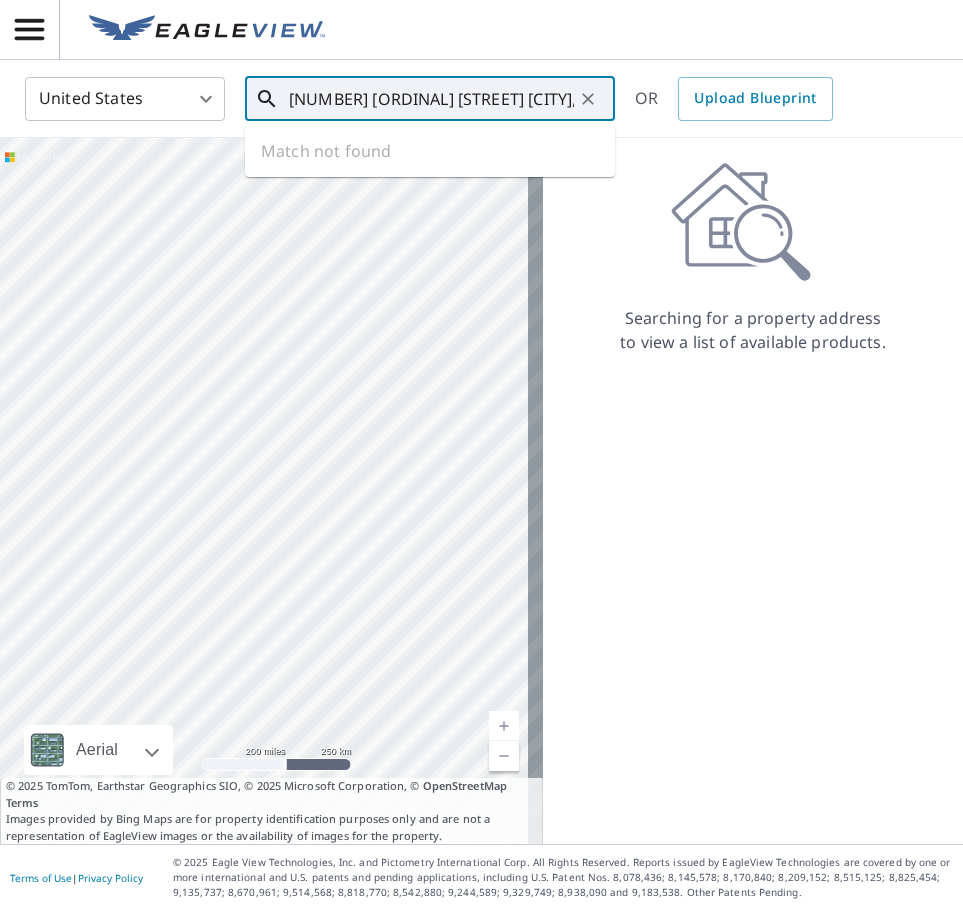 click 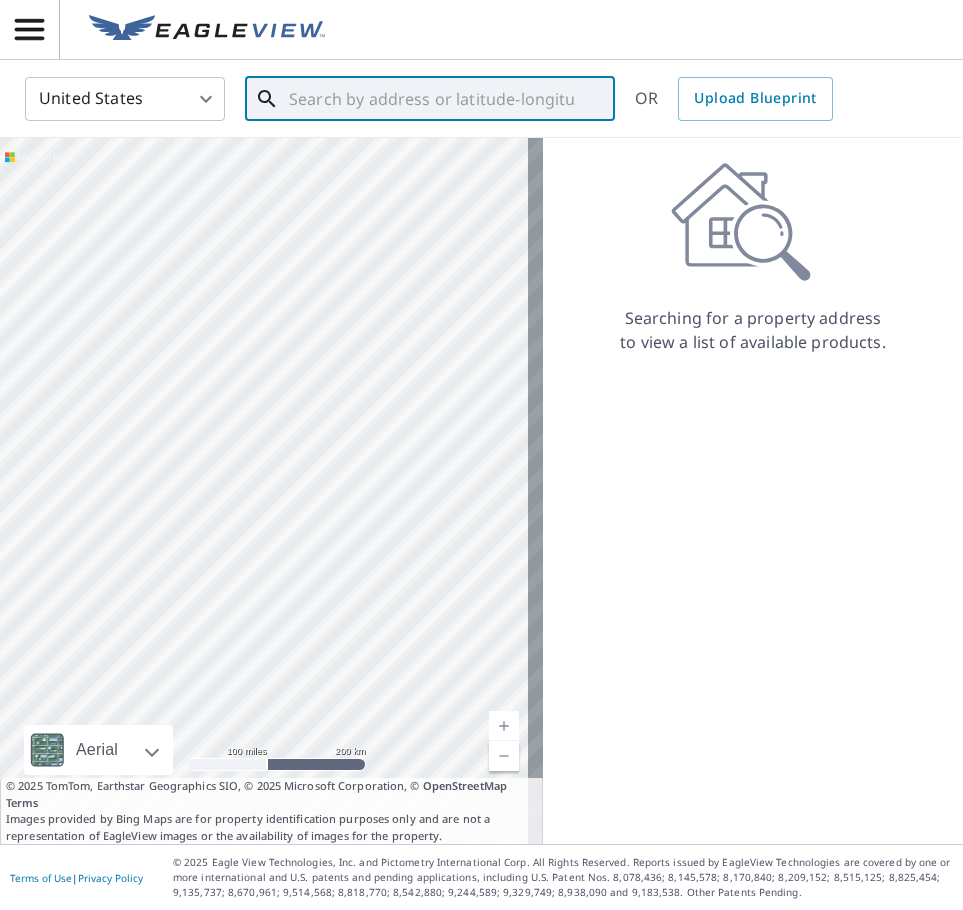 drag, startPoint x: 368, startPoint y: 665, endPoint x: 413, endPoint y: 549, distance: 124.42267 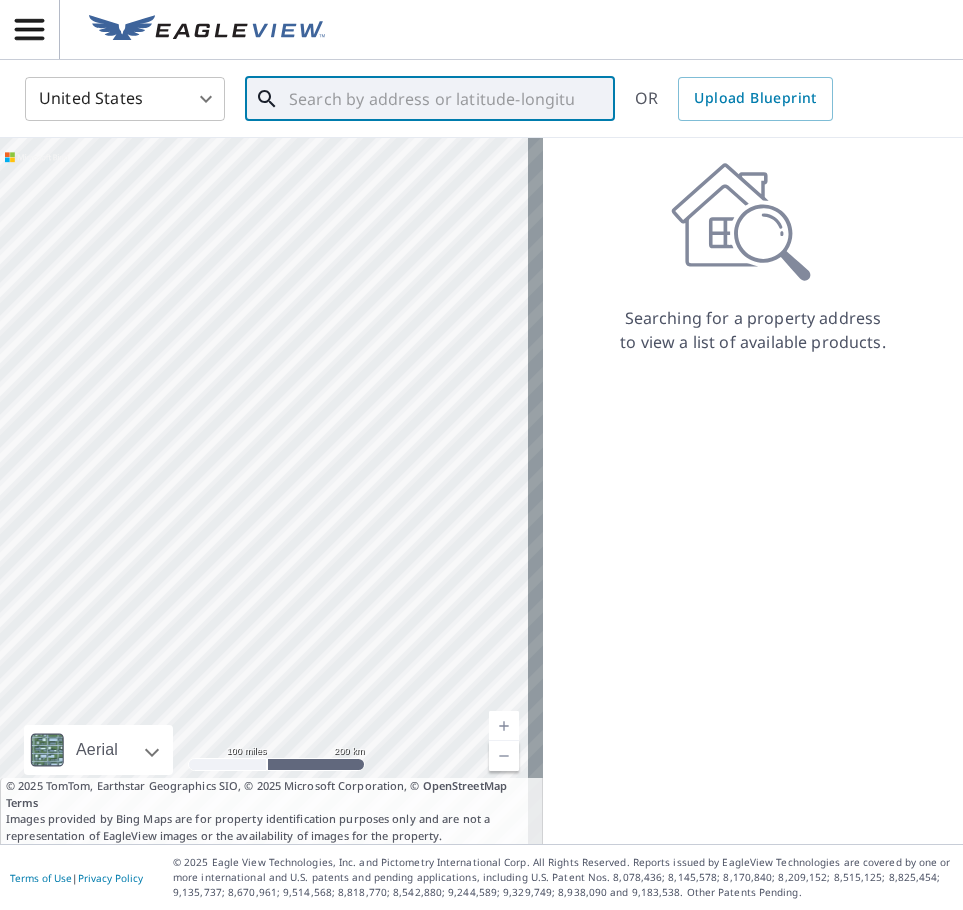drag, startPoint x: 185, startPoint y: 505, endPoint x: 324, endPoint y: 474, distance: 142.41489 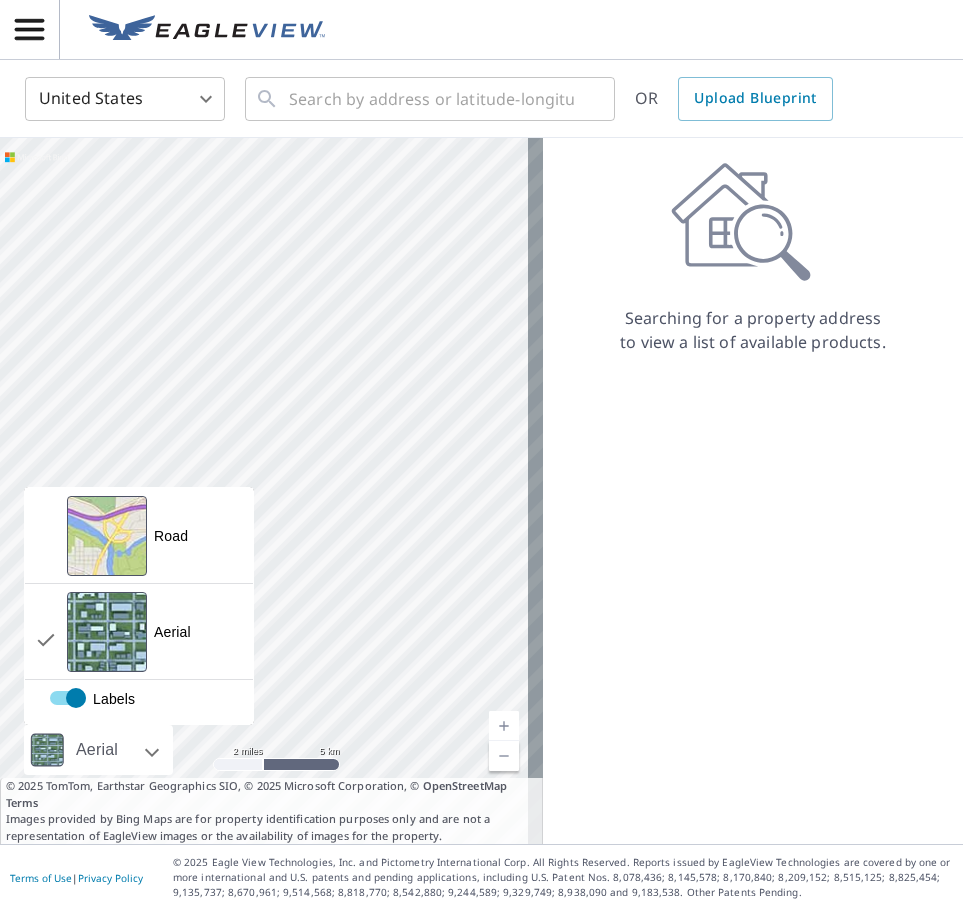 click at bounding box center (130, 750) 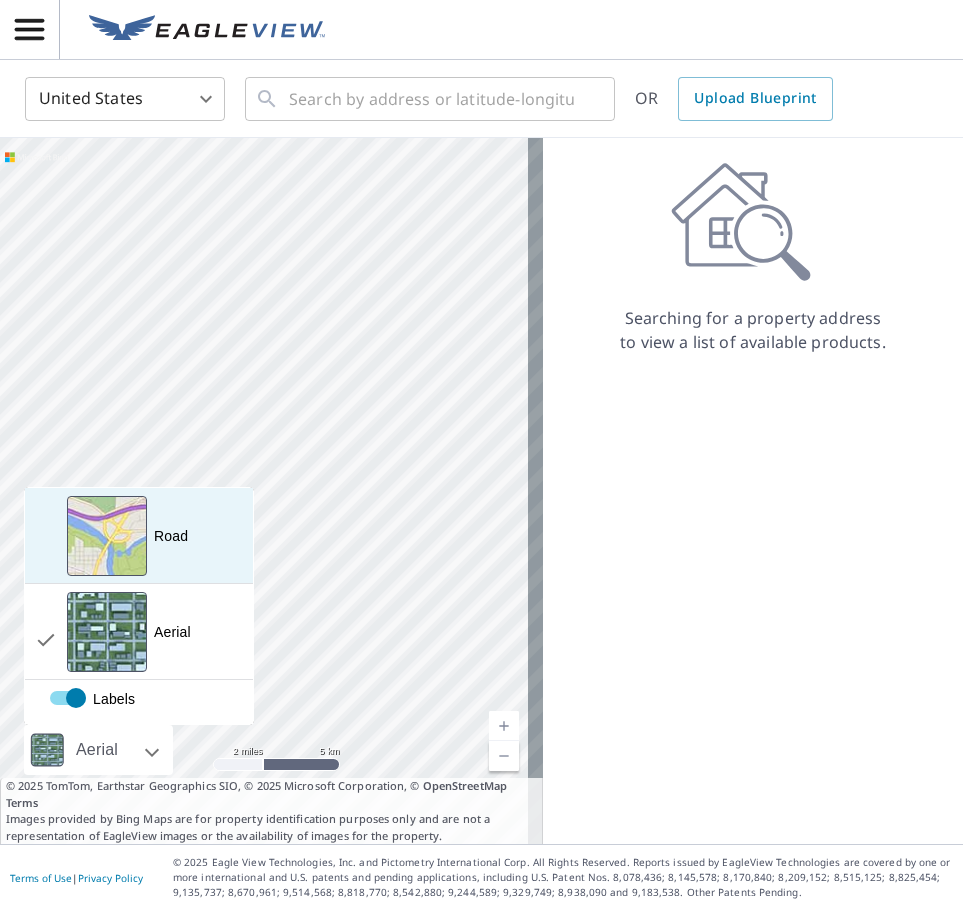 click on "Road A standard road map" at bounding box center [139, 536] 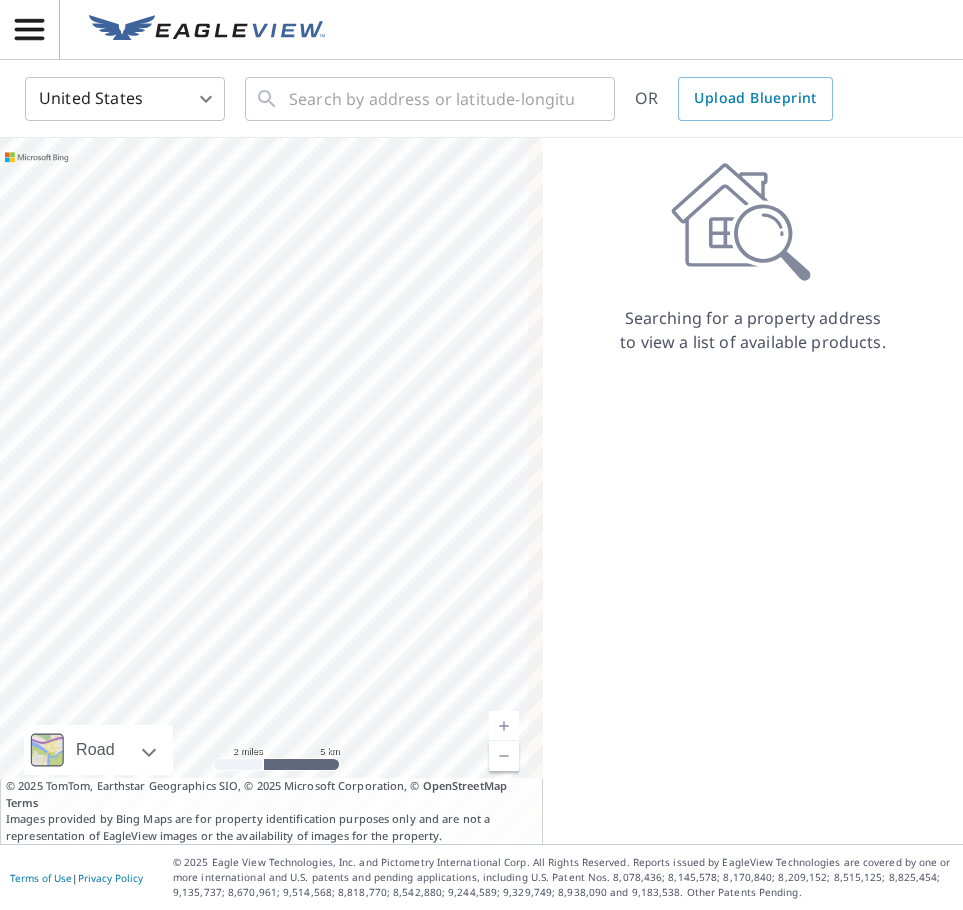 drag, startPoint x: 359, startPoint y: 469, endPoint x: 378, endPoint y: 423, distance: 49.76947 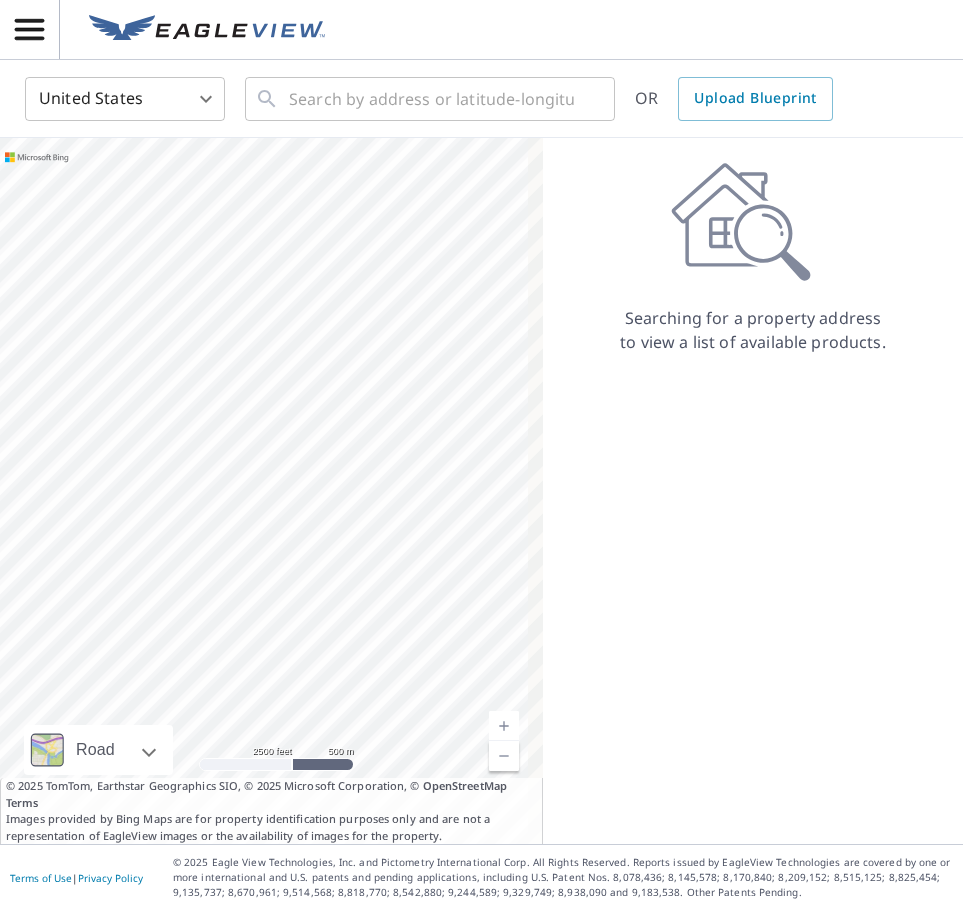 drag, startPoint x: 196, startPoint y: 522, endPoint x: 243, endPoint y: 469, distance: 70.837845 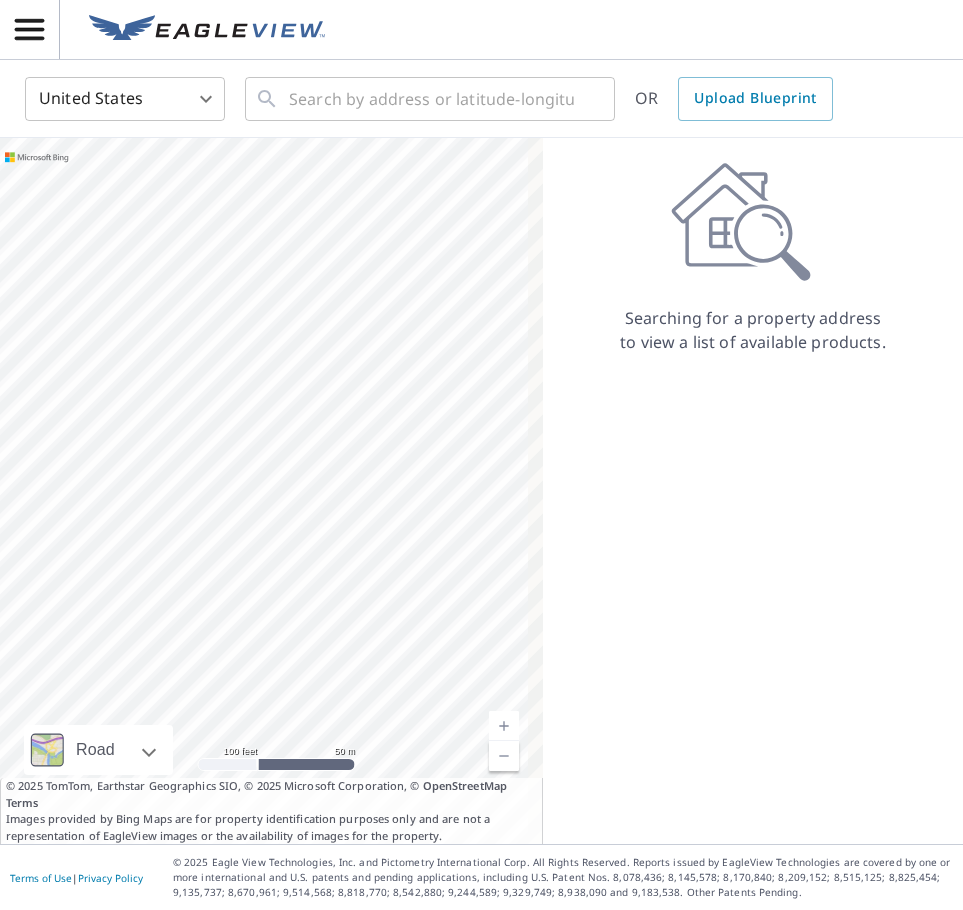 click at bounding box center (271, 491) 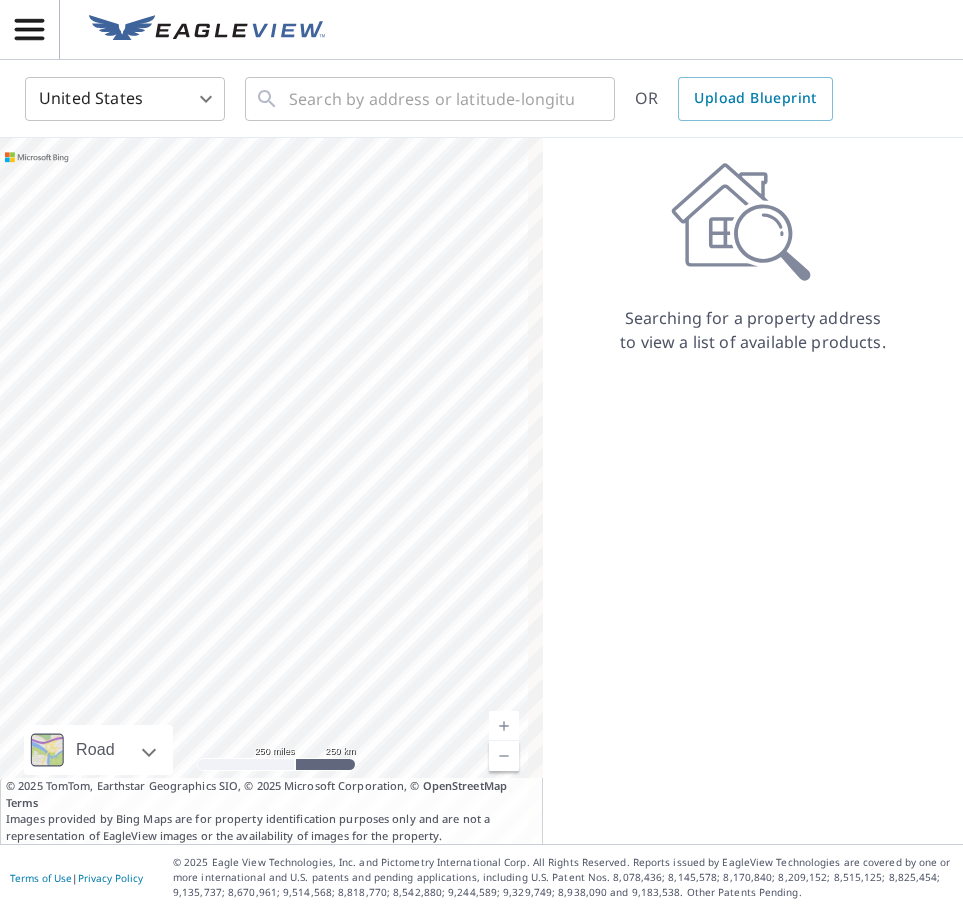 drag, startPoint x: 236, startPoint y: 609, endPoint x: 255, endPoint y: 504, distance: 106.7052 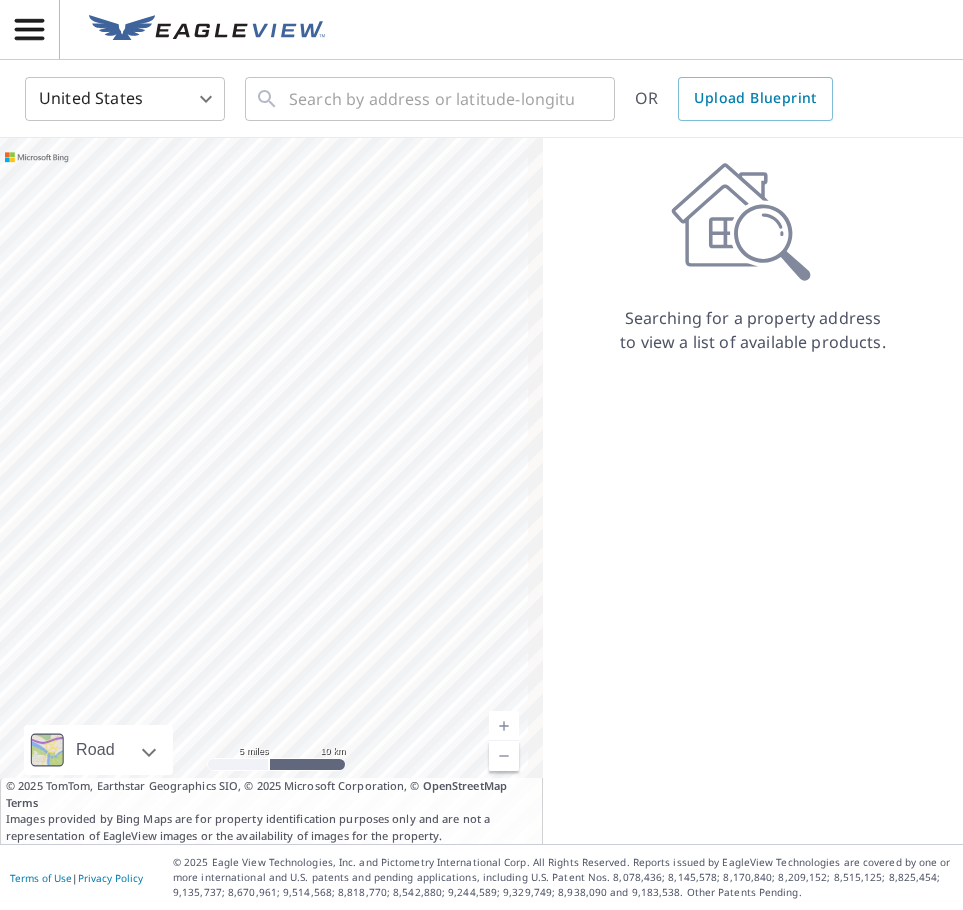 drag, startPoint x: 98, startPoint y: 401, endPoint x: 303, endPoint y: 481, distance: 220.05681 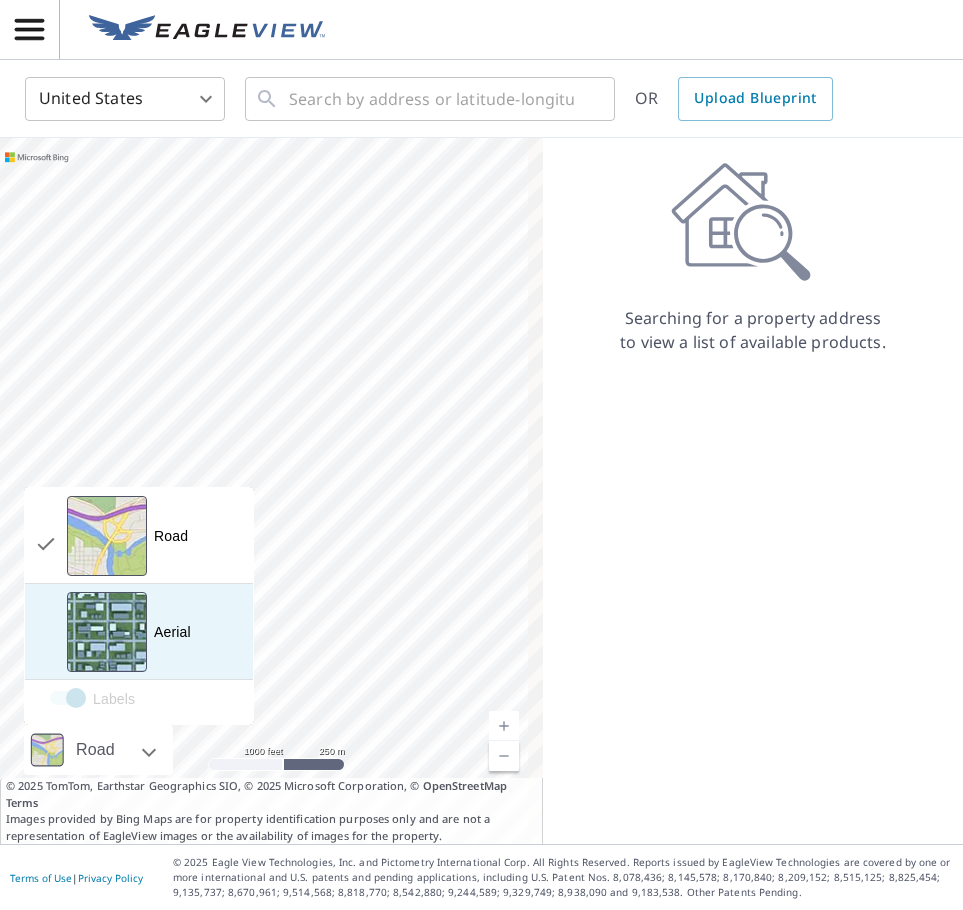 click on "Aerial A detailed look from above" at bounding box center (139, 632) 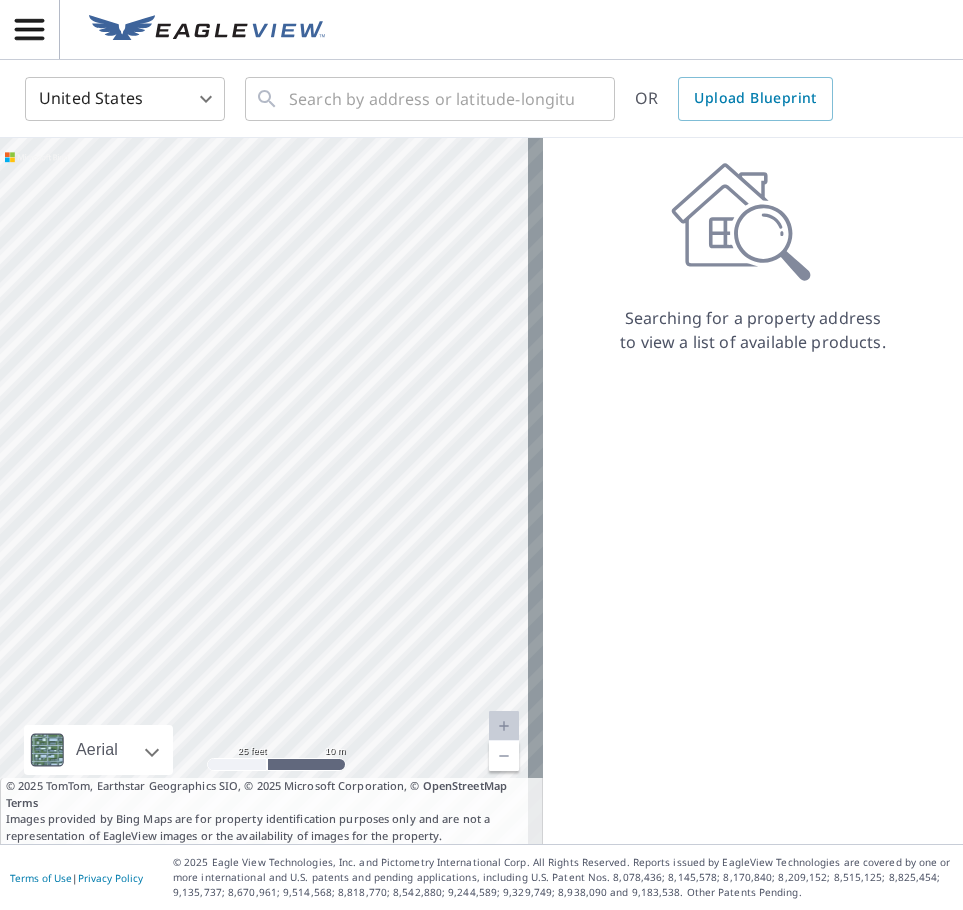 click at bounding box center [271, 491] 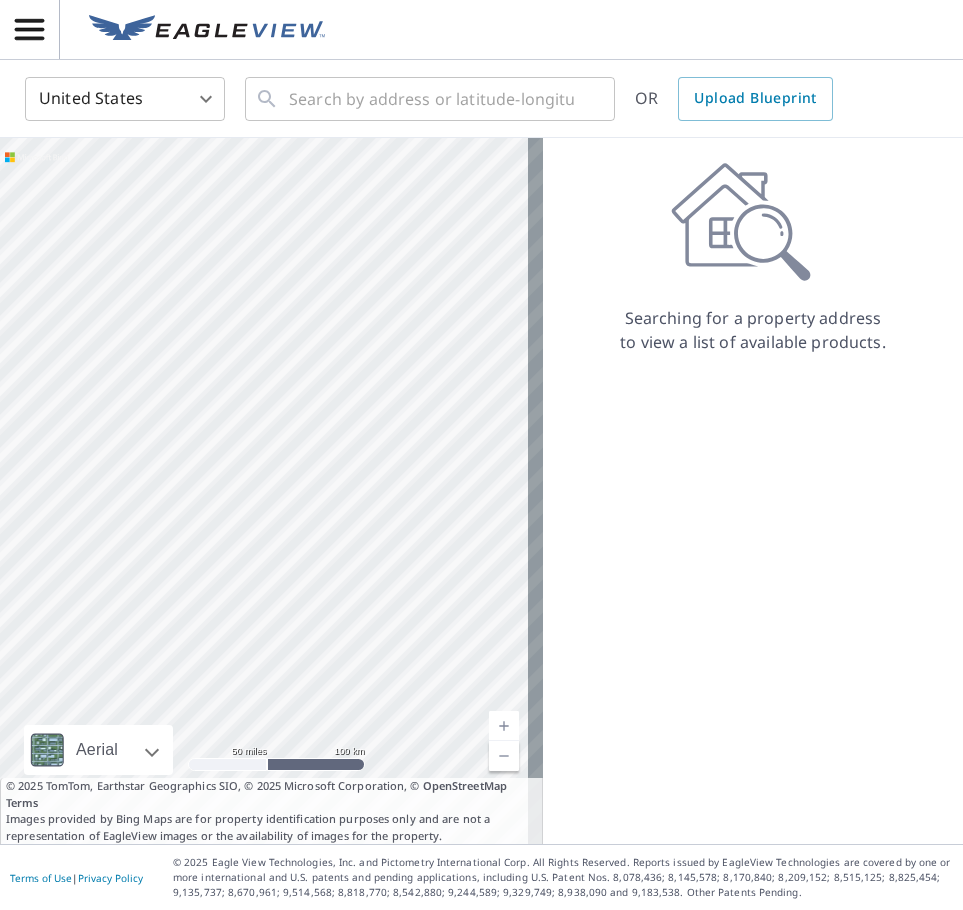 drag, startPoint x: 107, startPoint y: 512, endPoint x: 236, endPoint y: 435, distance: 150.23315 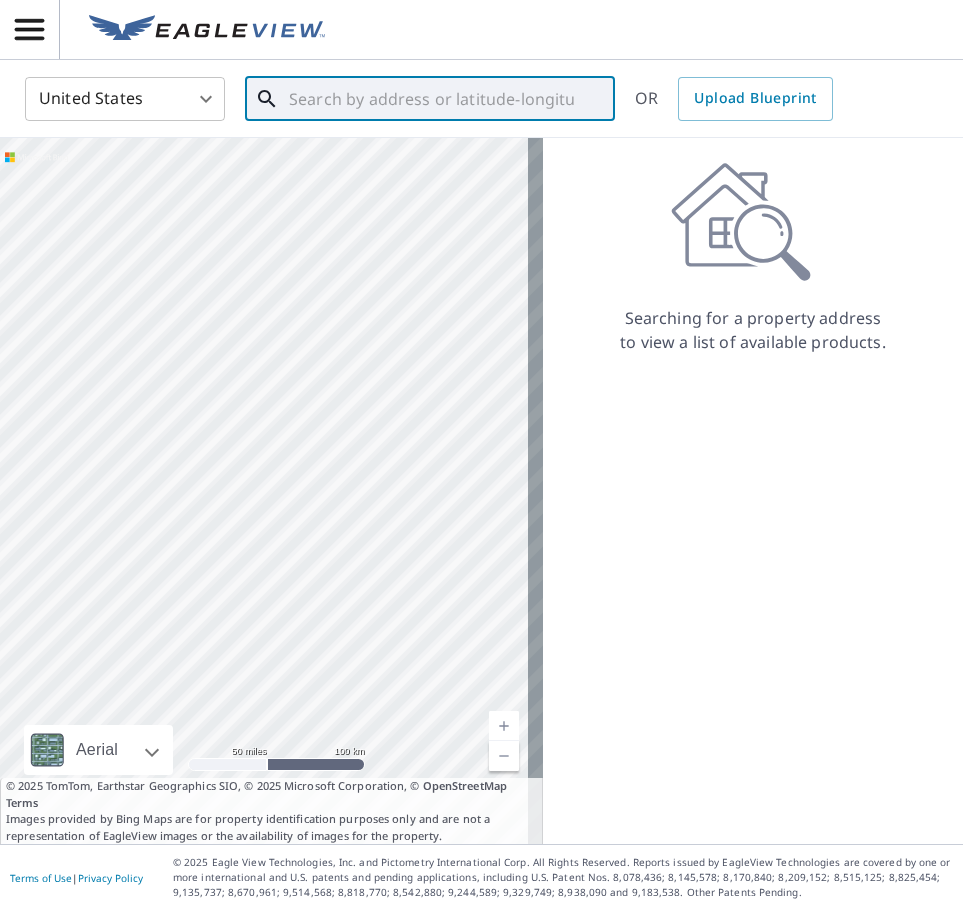 paste on "[NUMBER] [STREET]" 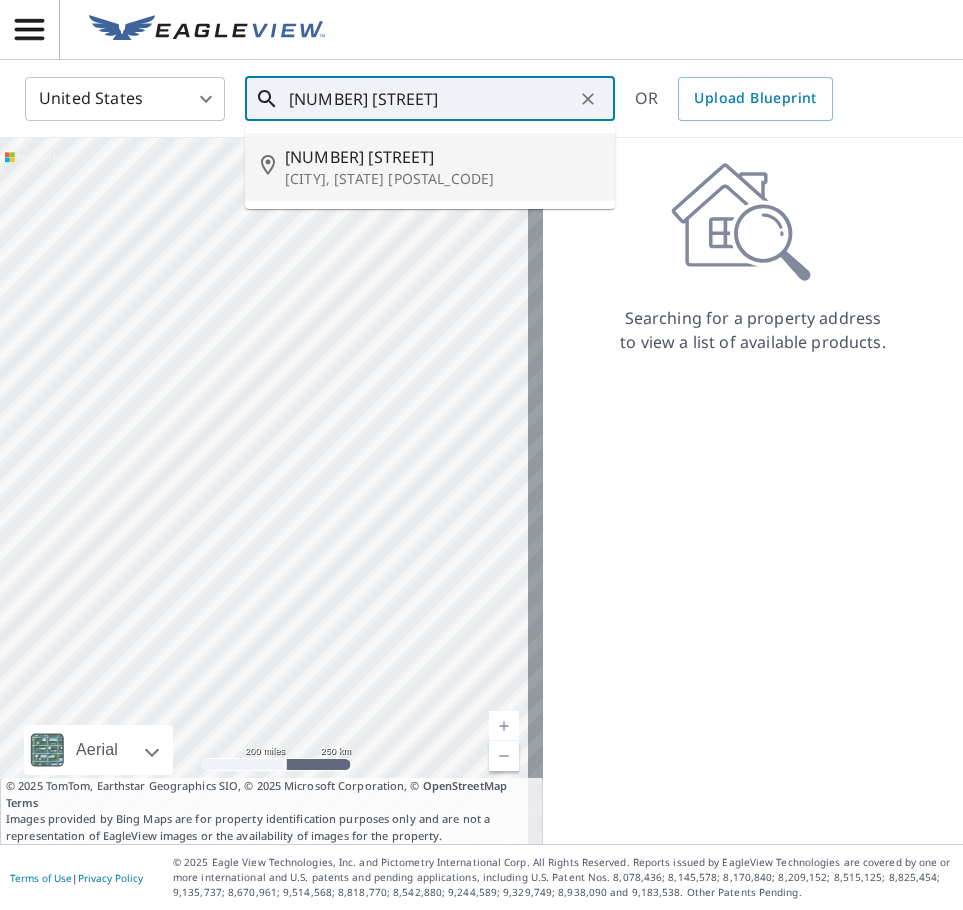 click on "[NUMBER] [STREET]" at bounding box center [442, 157] 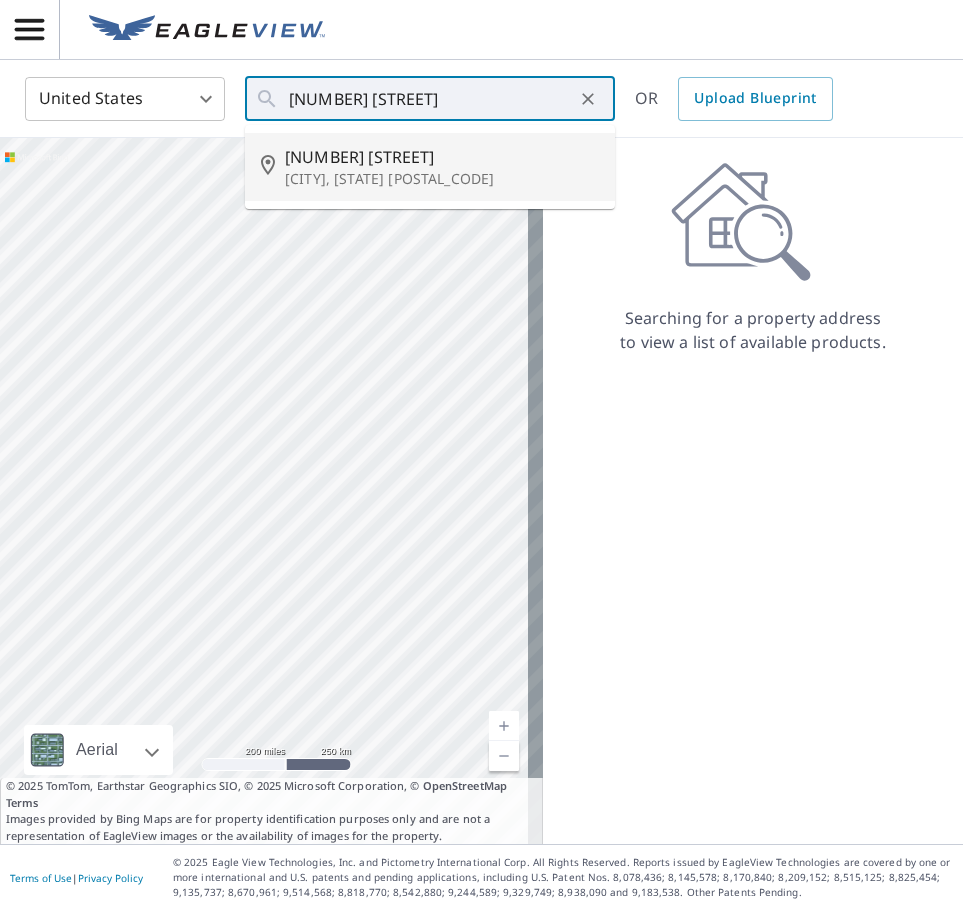 type on "[NUMBER] [STREET] [CITY], [STATE] [POSTAL_CODE]" 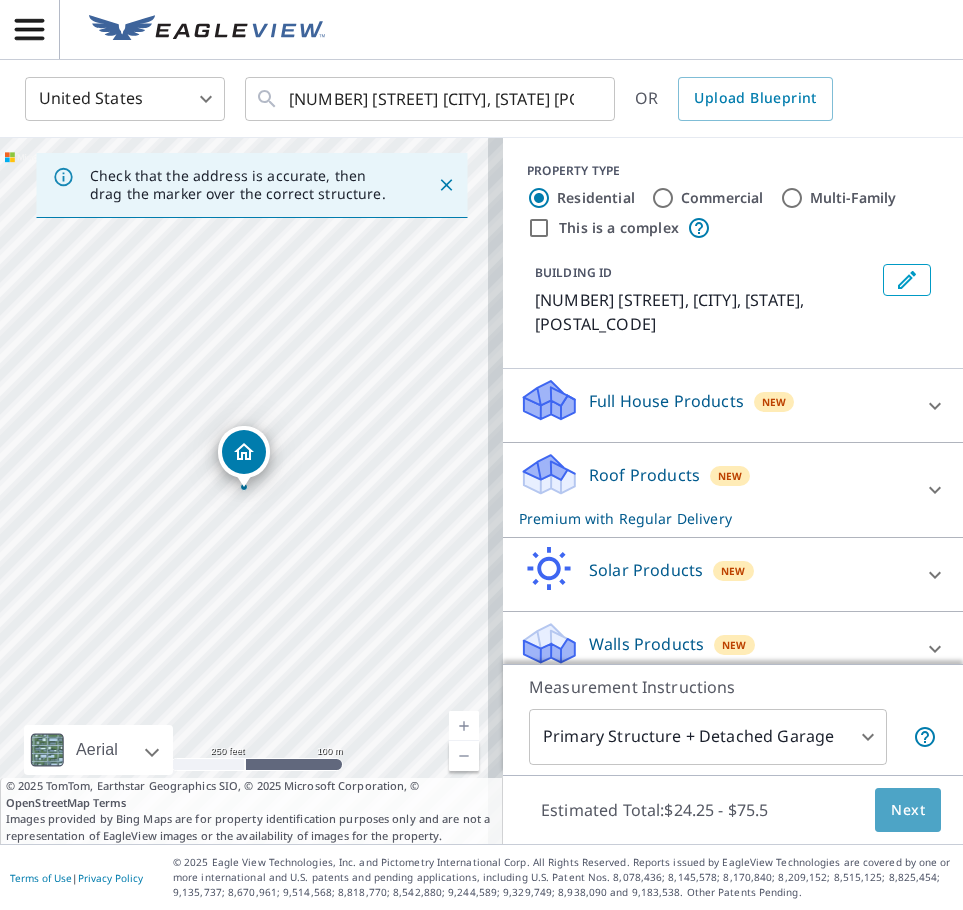 click on "Next" at bounding box center [908, 810] 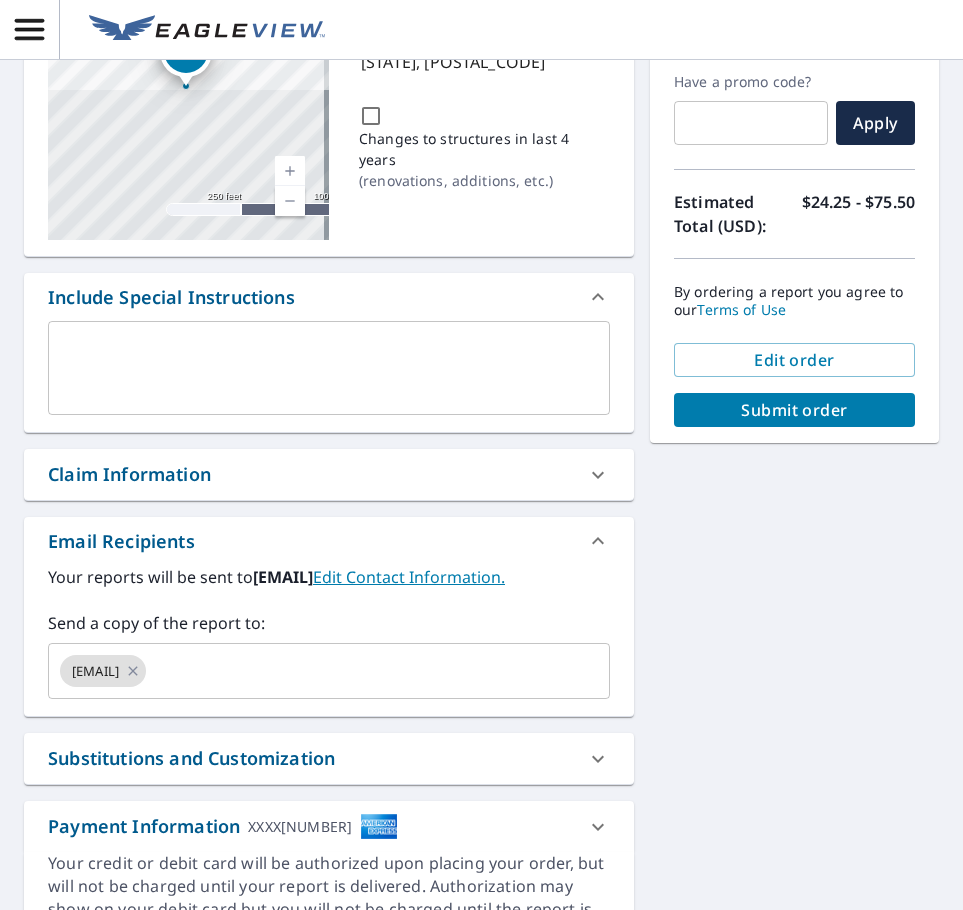 scroll, scrollTop: 300, scrollLeft: 0, axis: vertical 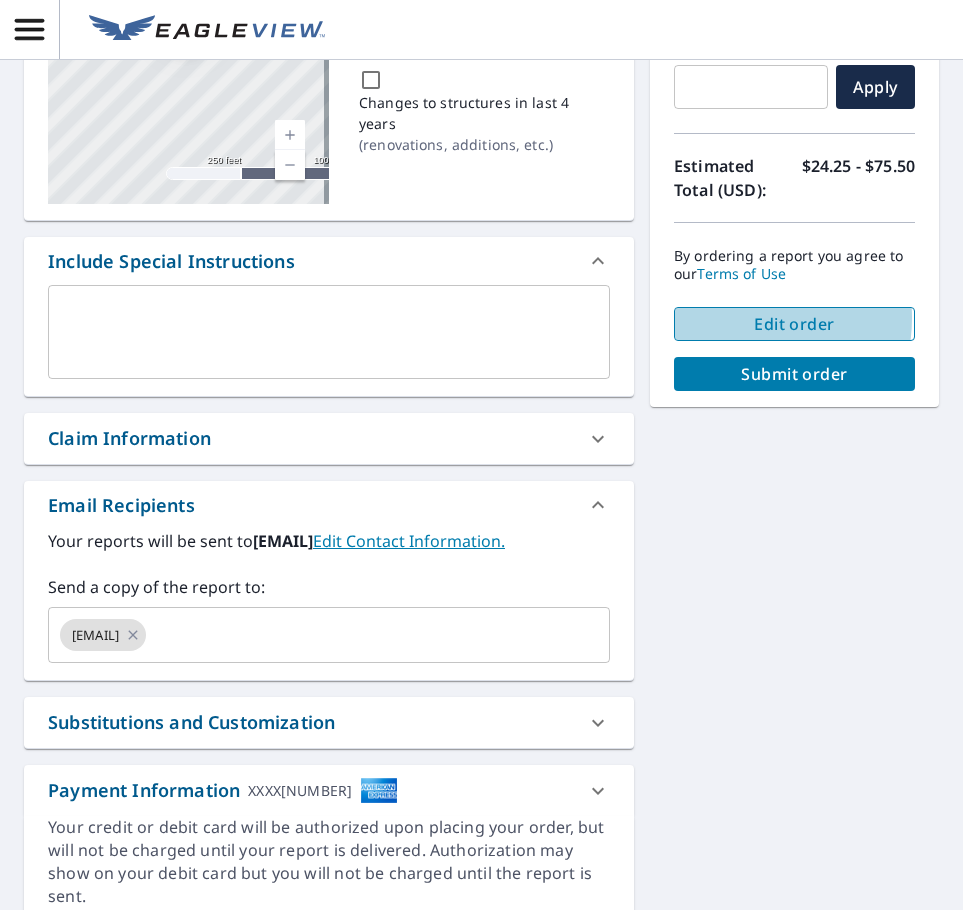 click on "Edit order" at bounding box center [794, 324] 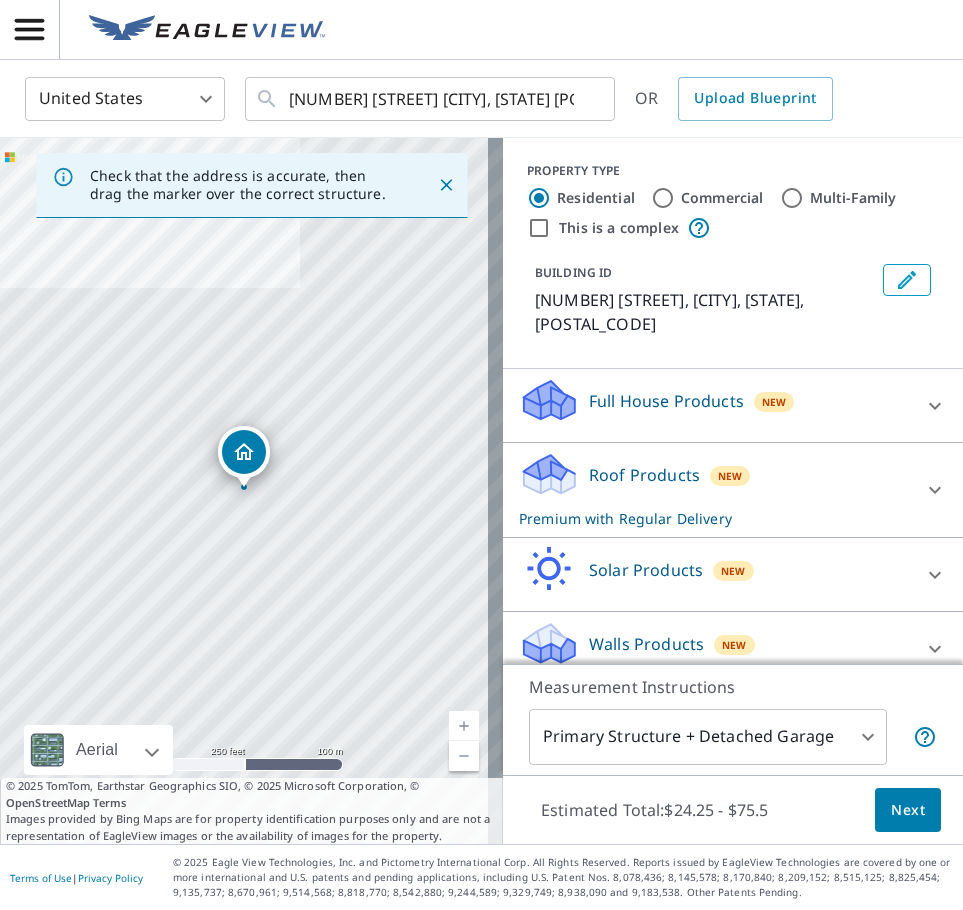 click on "Next" at bounding box center [908, 810] 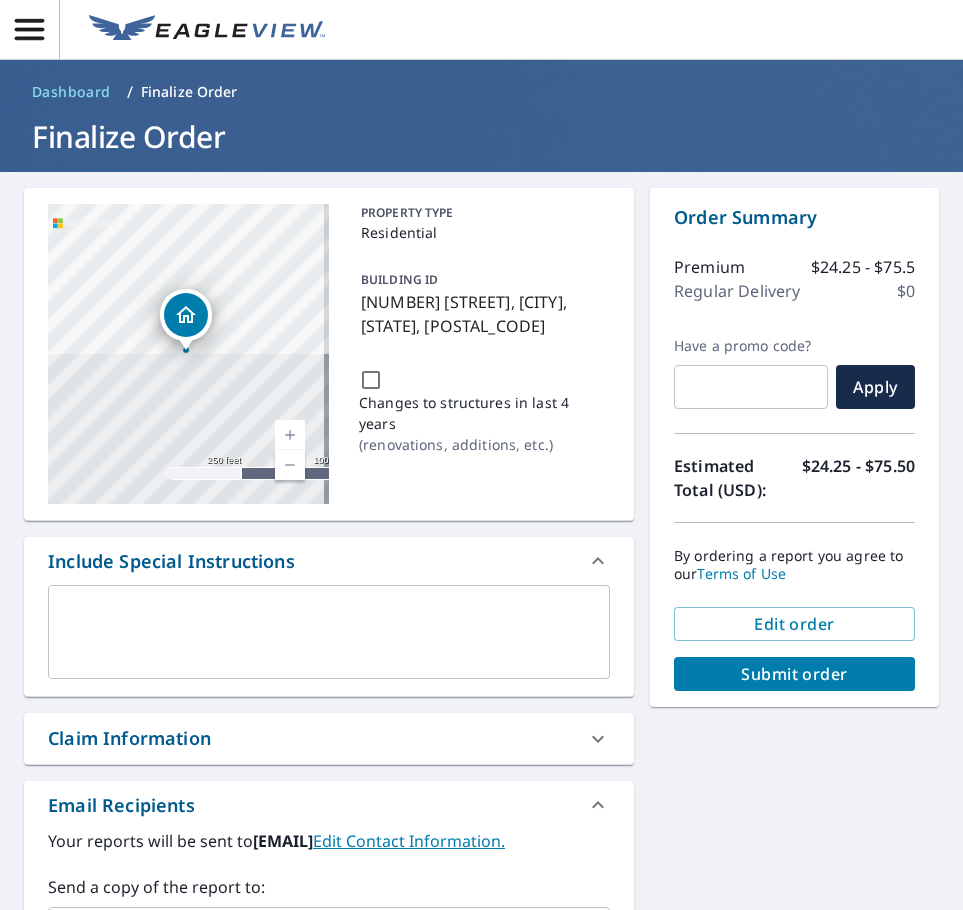 click on "Submit order" at bounding box center [794, 674] 